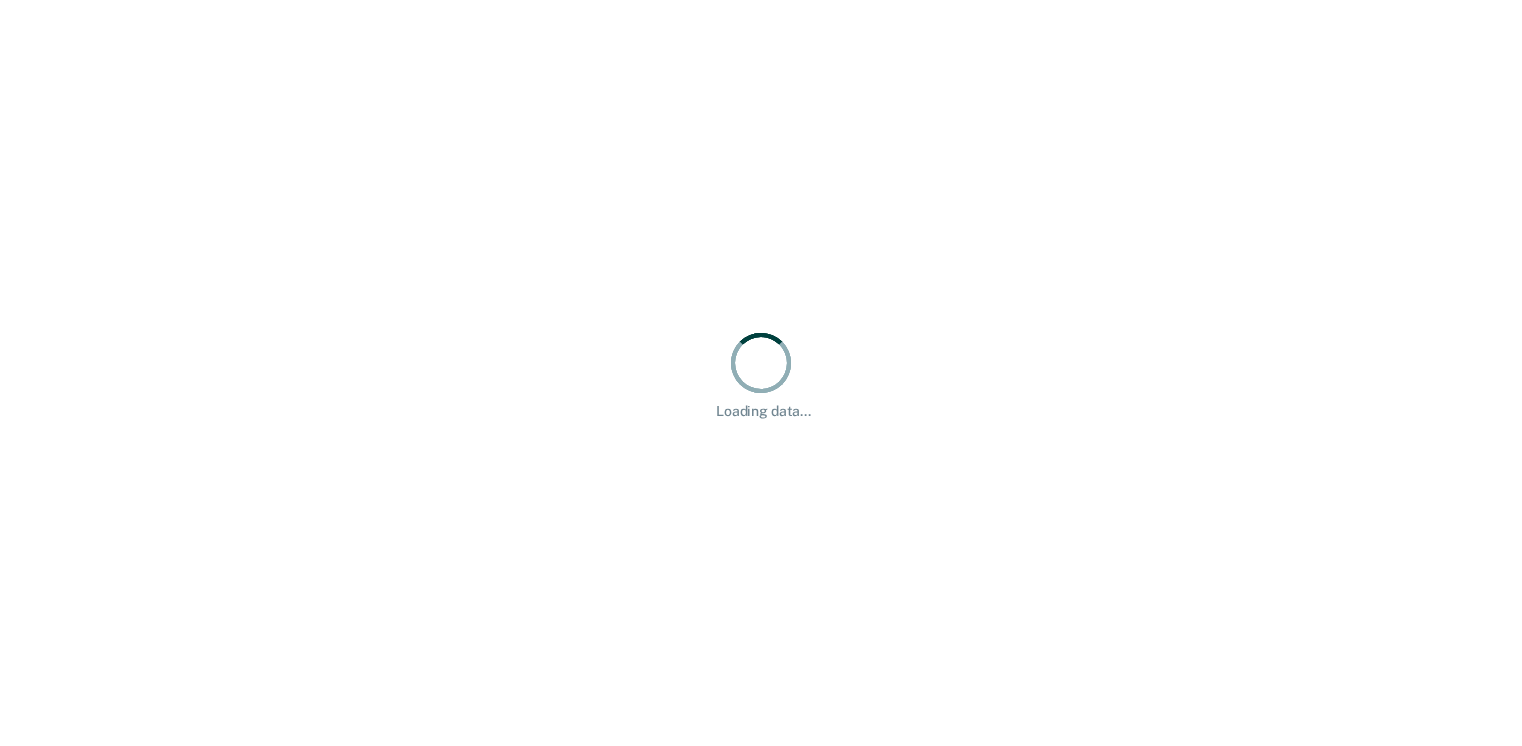 scroll, scrollTop: 0, scrollLeft: 0, axis: both 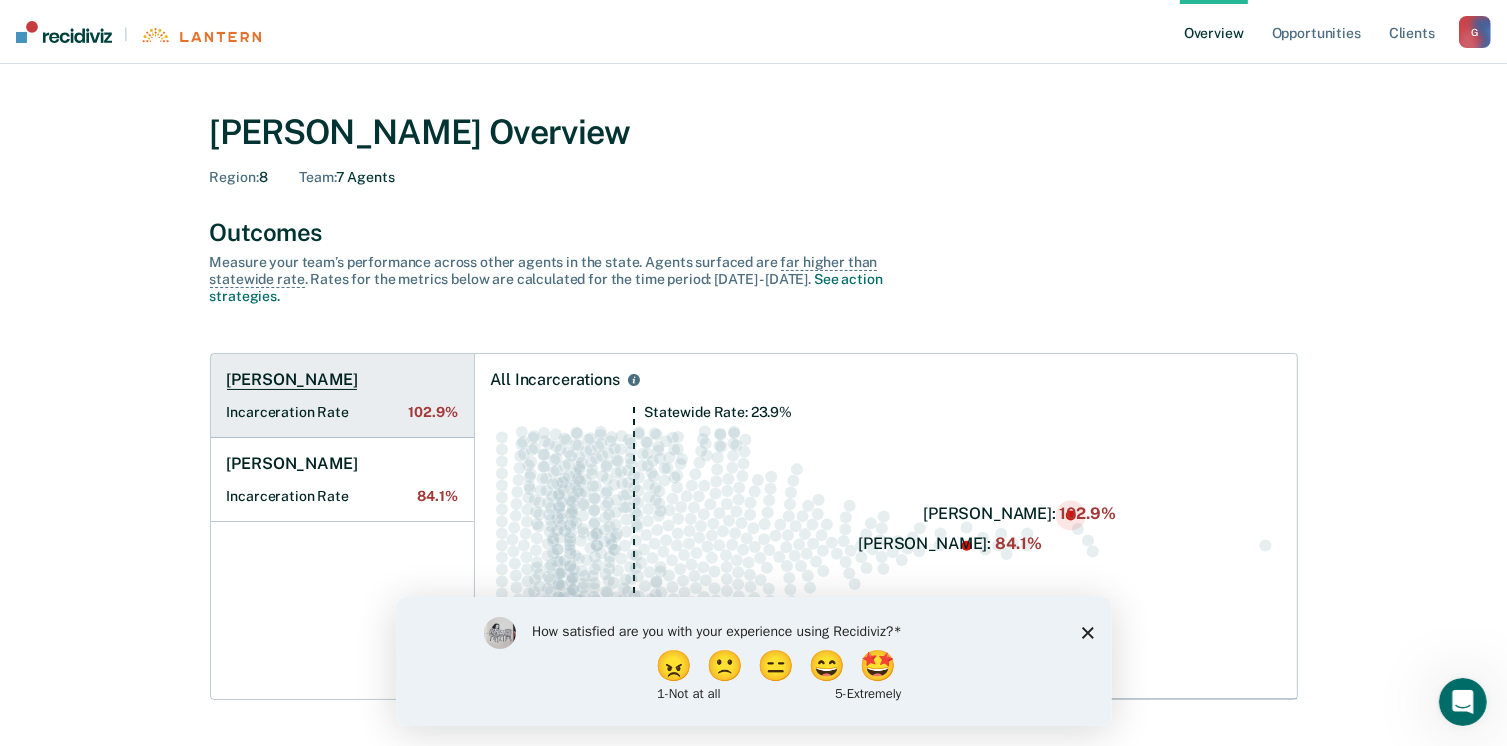 click on "[PERSON_NAME]" at bounding box center (292, 380) 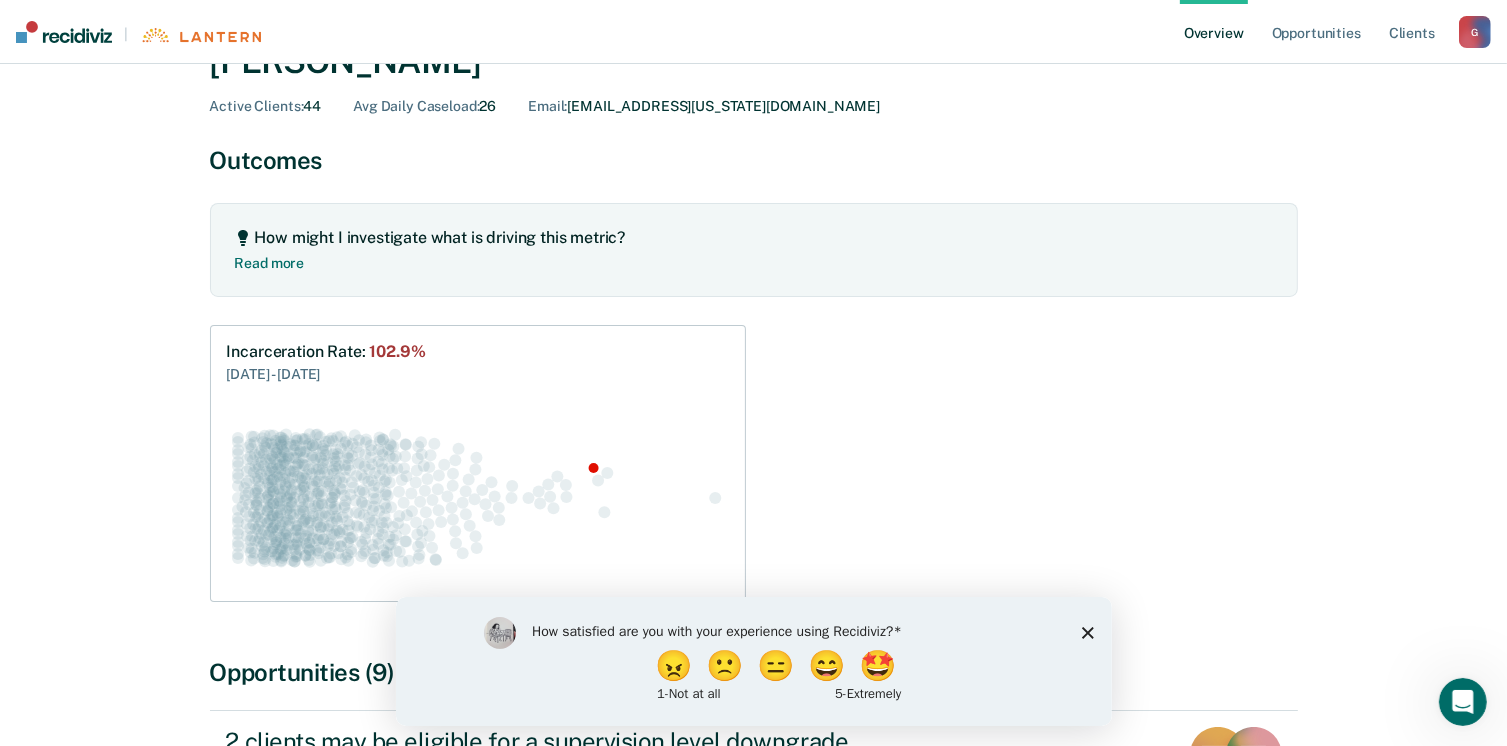 scroll, scrollTop: 100, scrollLeft: 0, axis: vertical 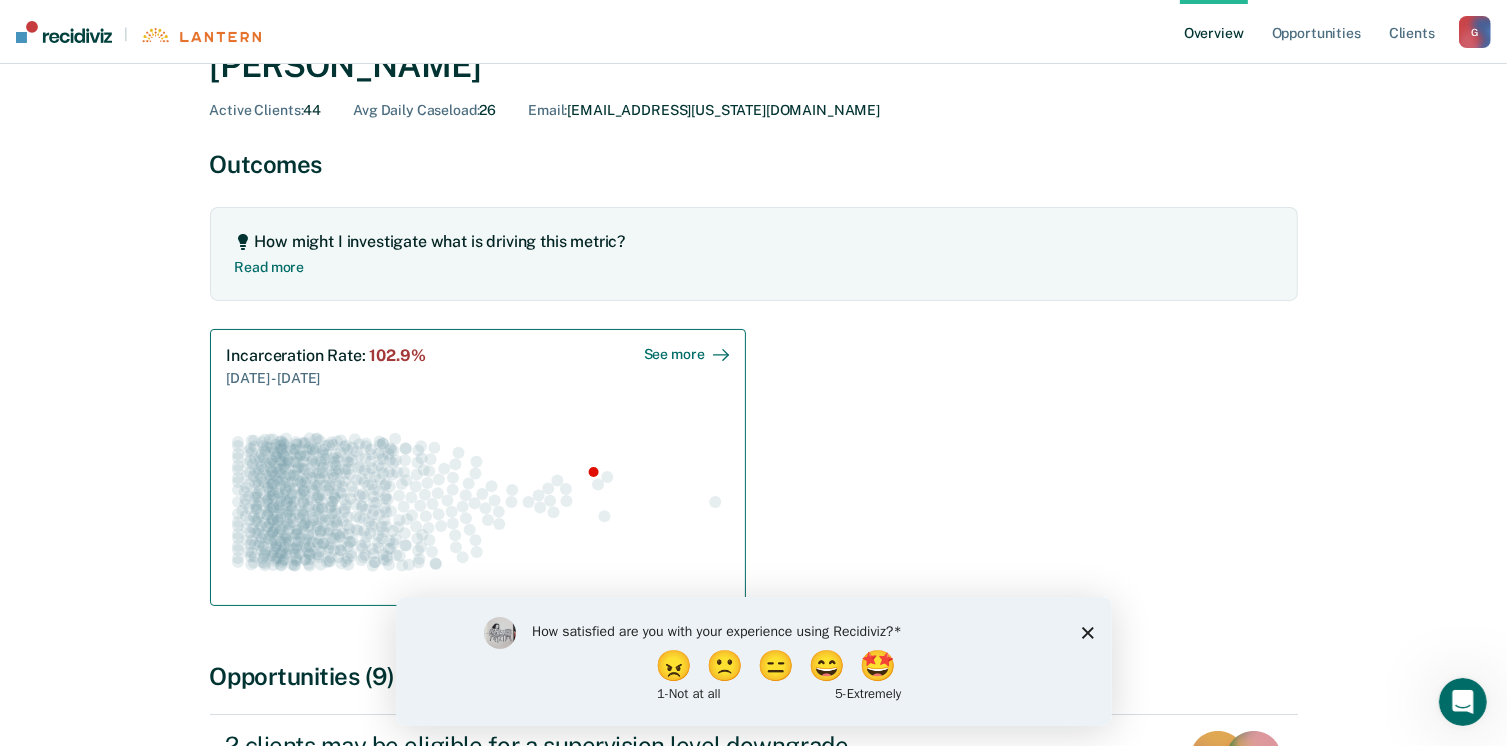 click on "See more" at bounding box center [686, 354] 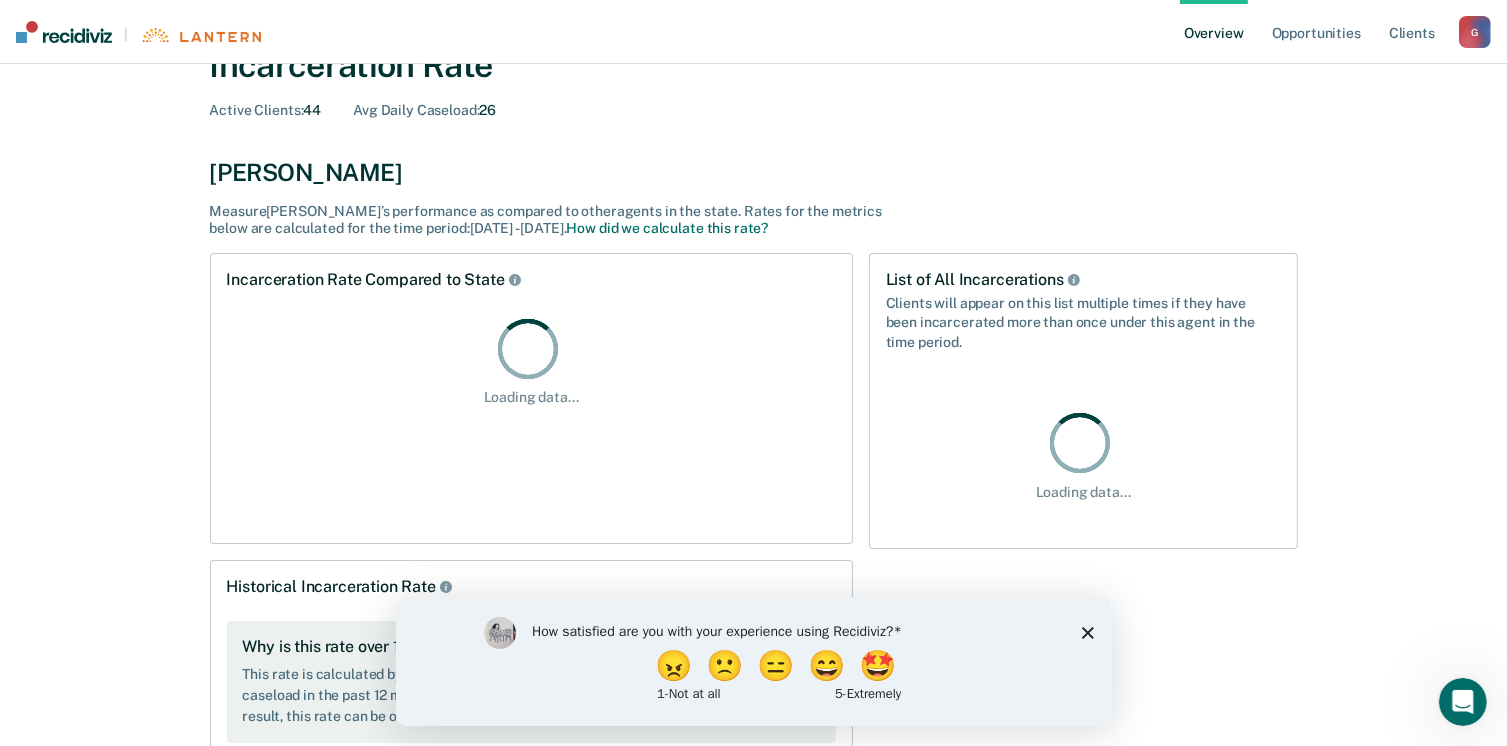 scroll, scrollTop: 0, scrollLeft: 0, axis: both 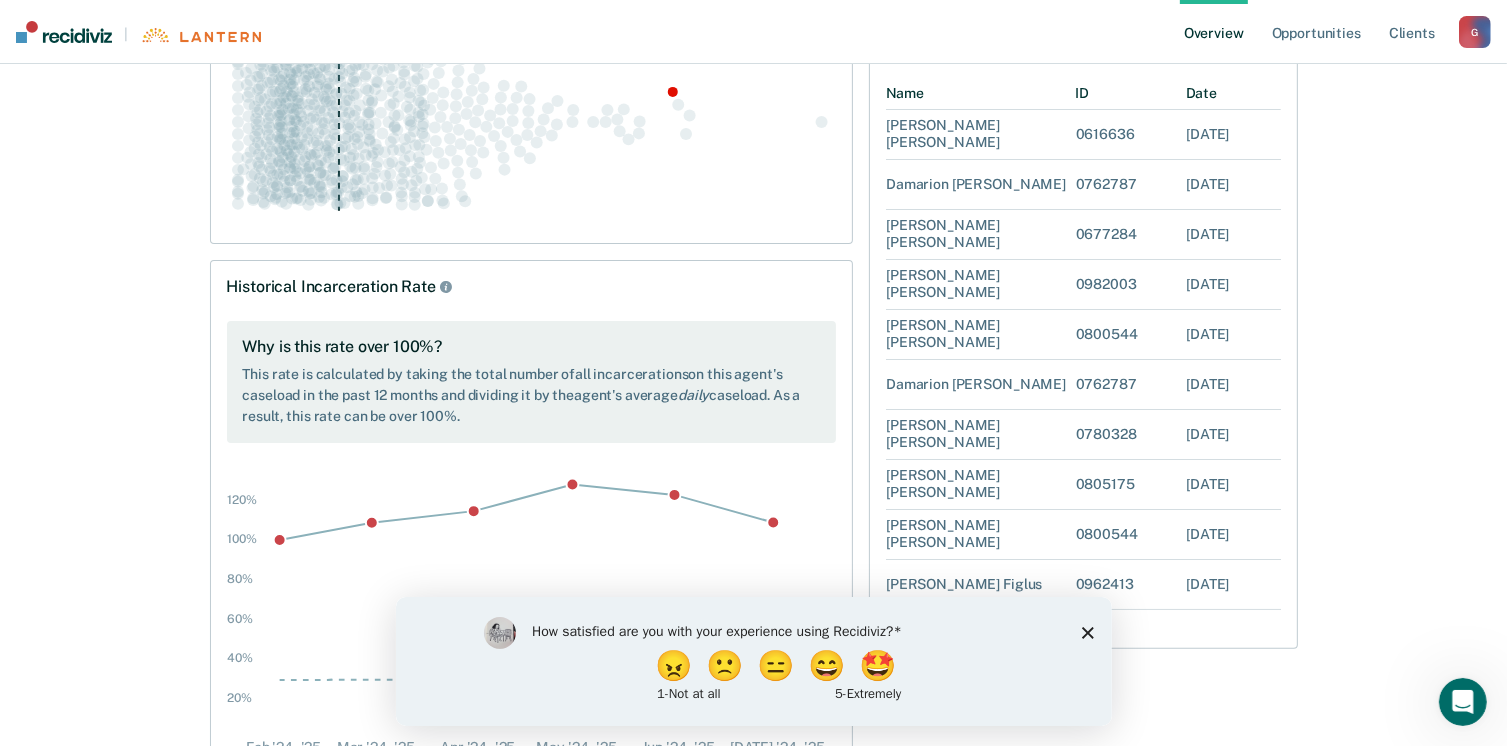 click on "How satisfied are you with your experience using Recidiviz? 😠 🙁 😑 😄 🤩 1  -  Not at all 5  -  Extremely" at bounding box center [753, 660] 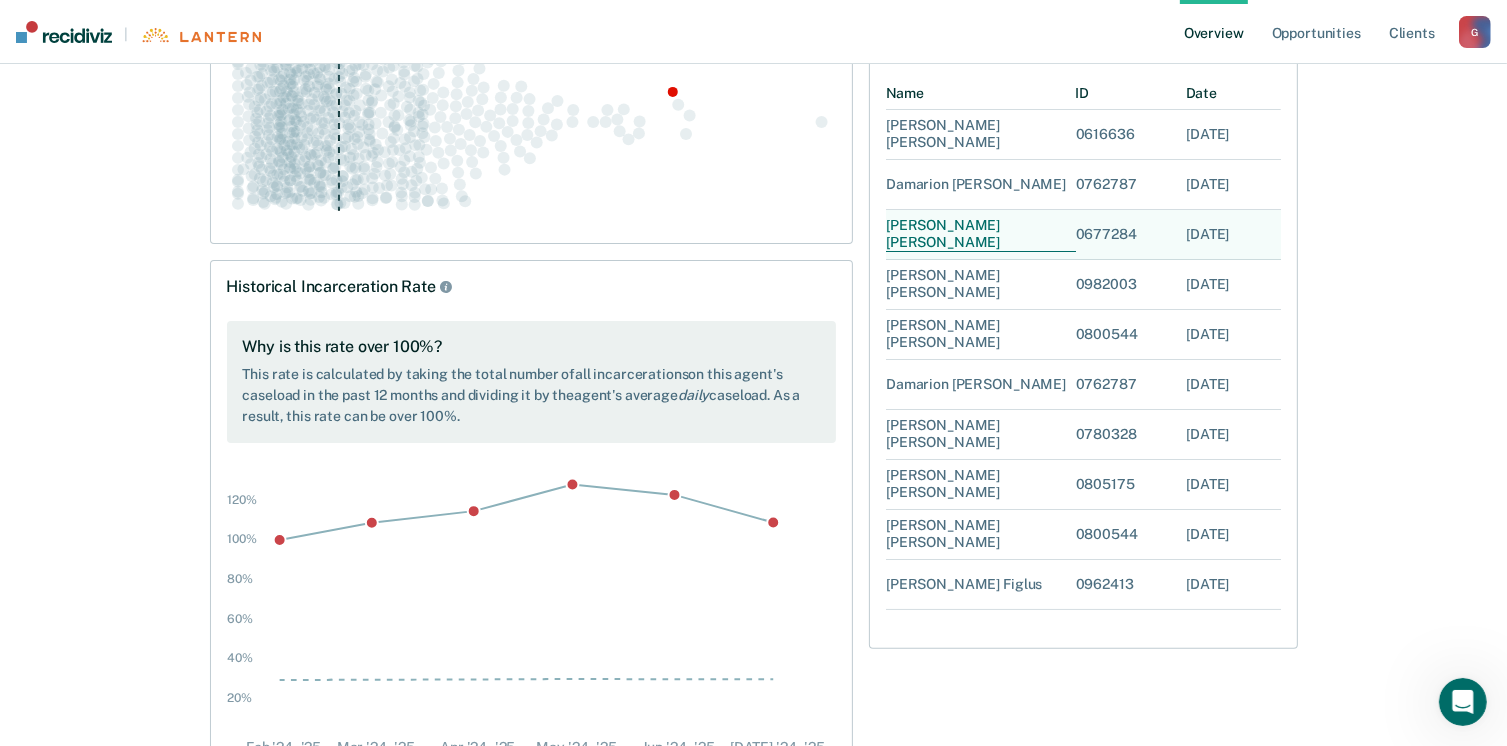 click on "[PERSON_NAME]" at bounding box center (981, 235) 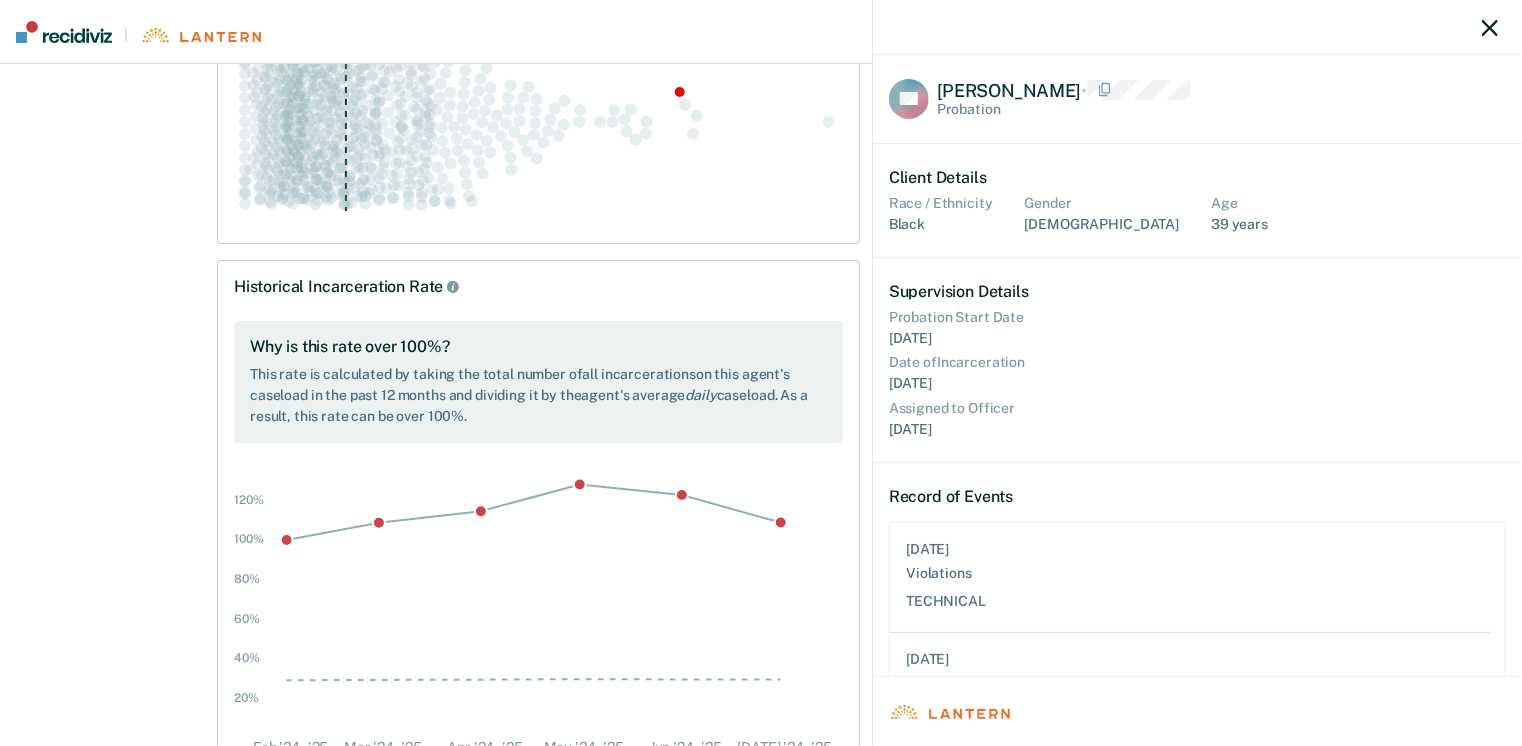 scroll, scrollTop: 16, scrollLeft: 15, axis: both 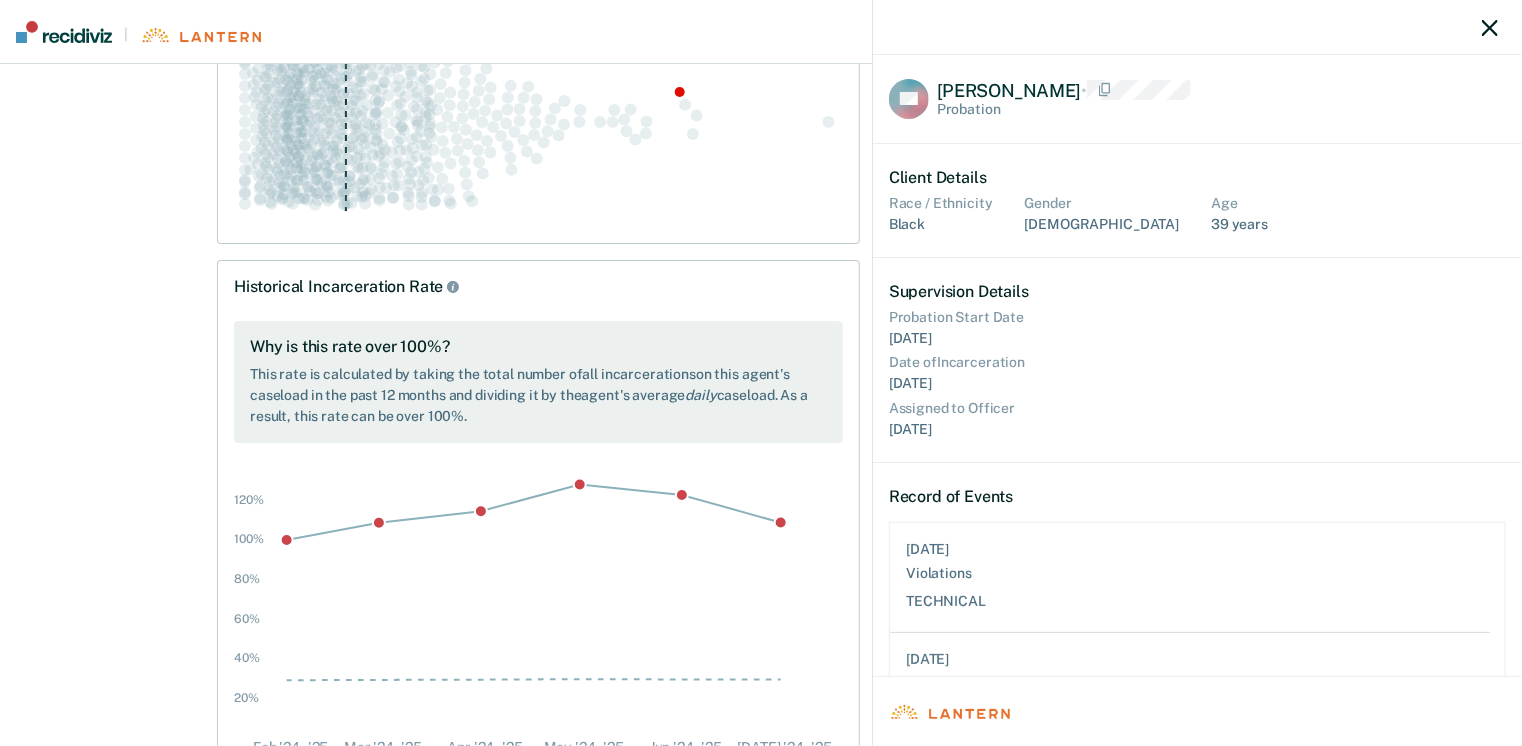 click 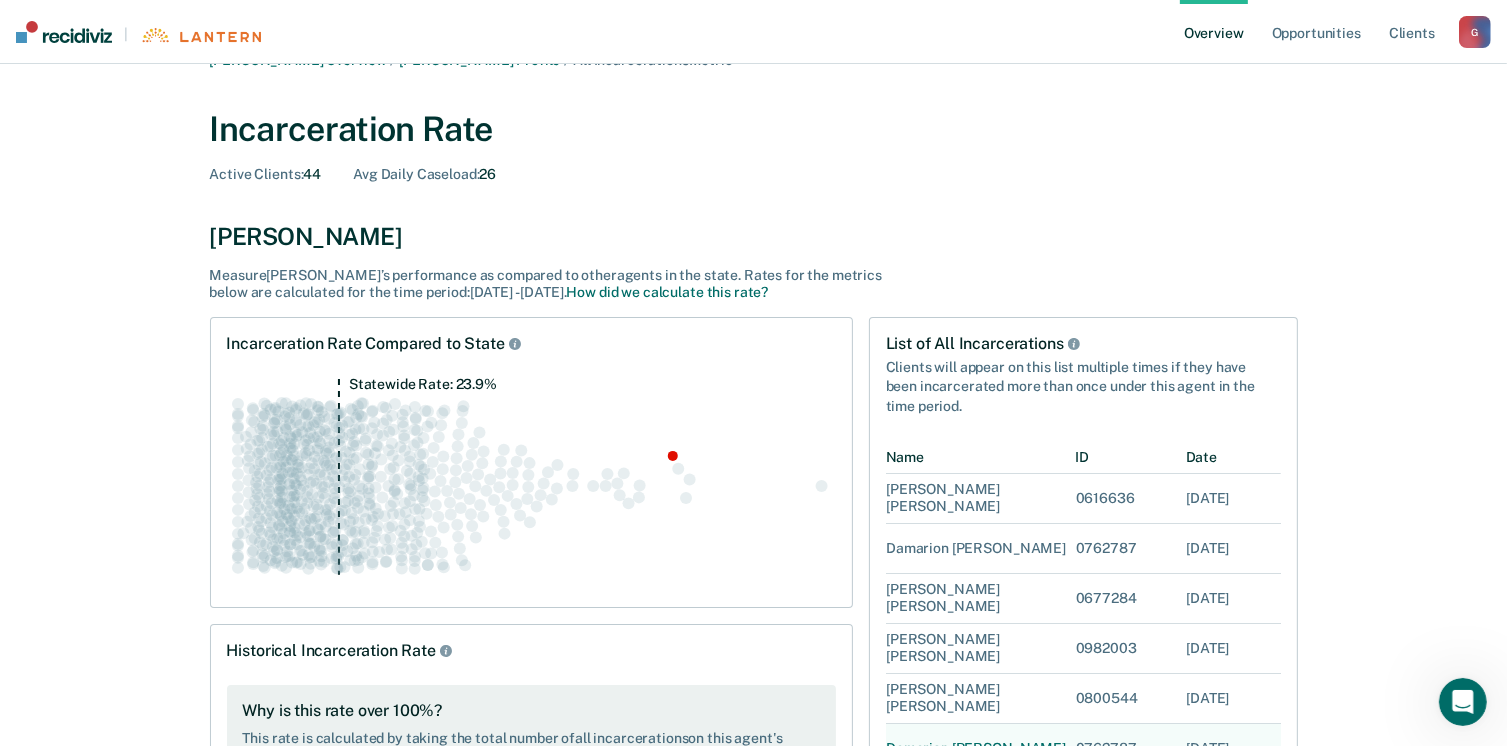 scroll, scrollTop: 0, scrollLeft: 0, axis: both 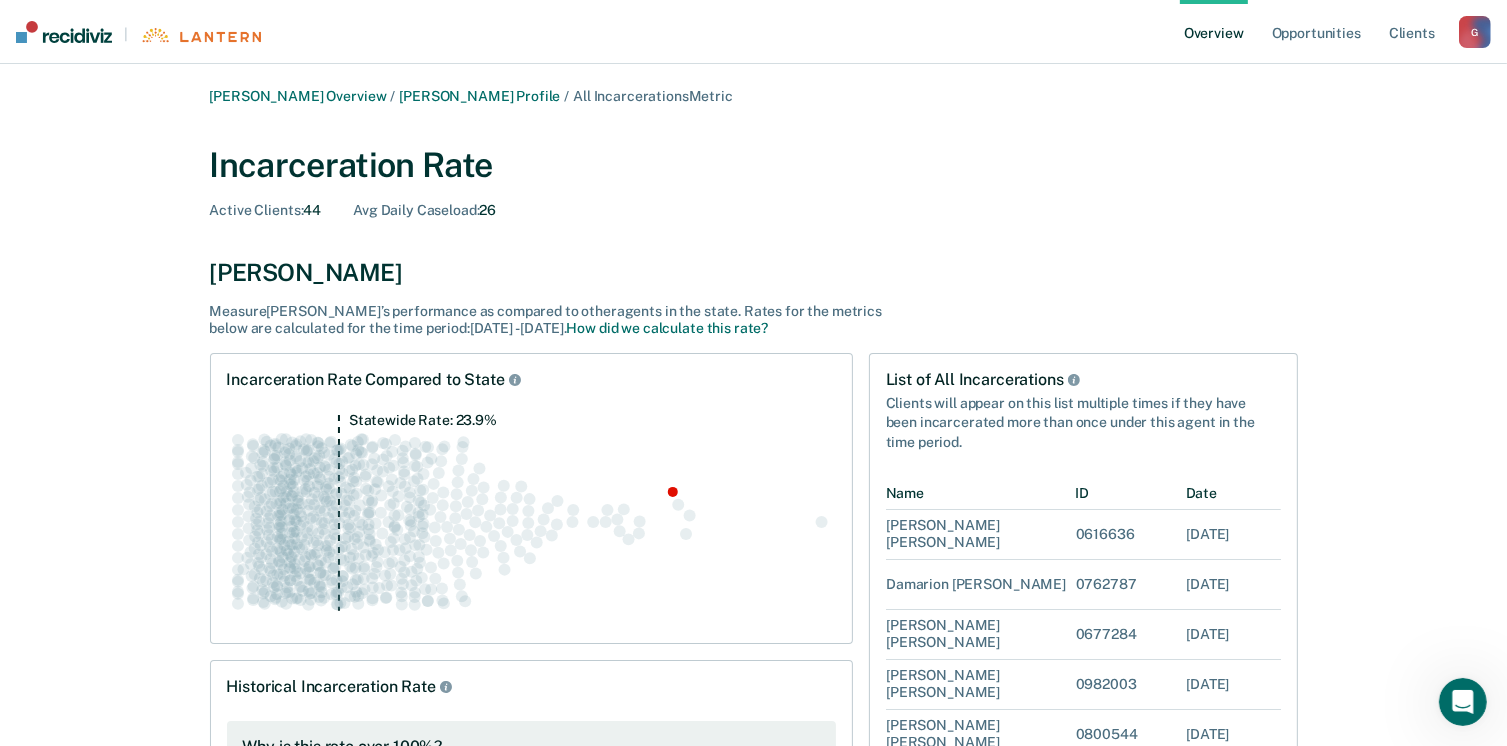 click on "Overview" at bounding box center [1214, 32] 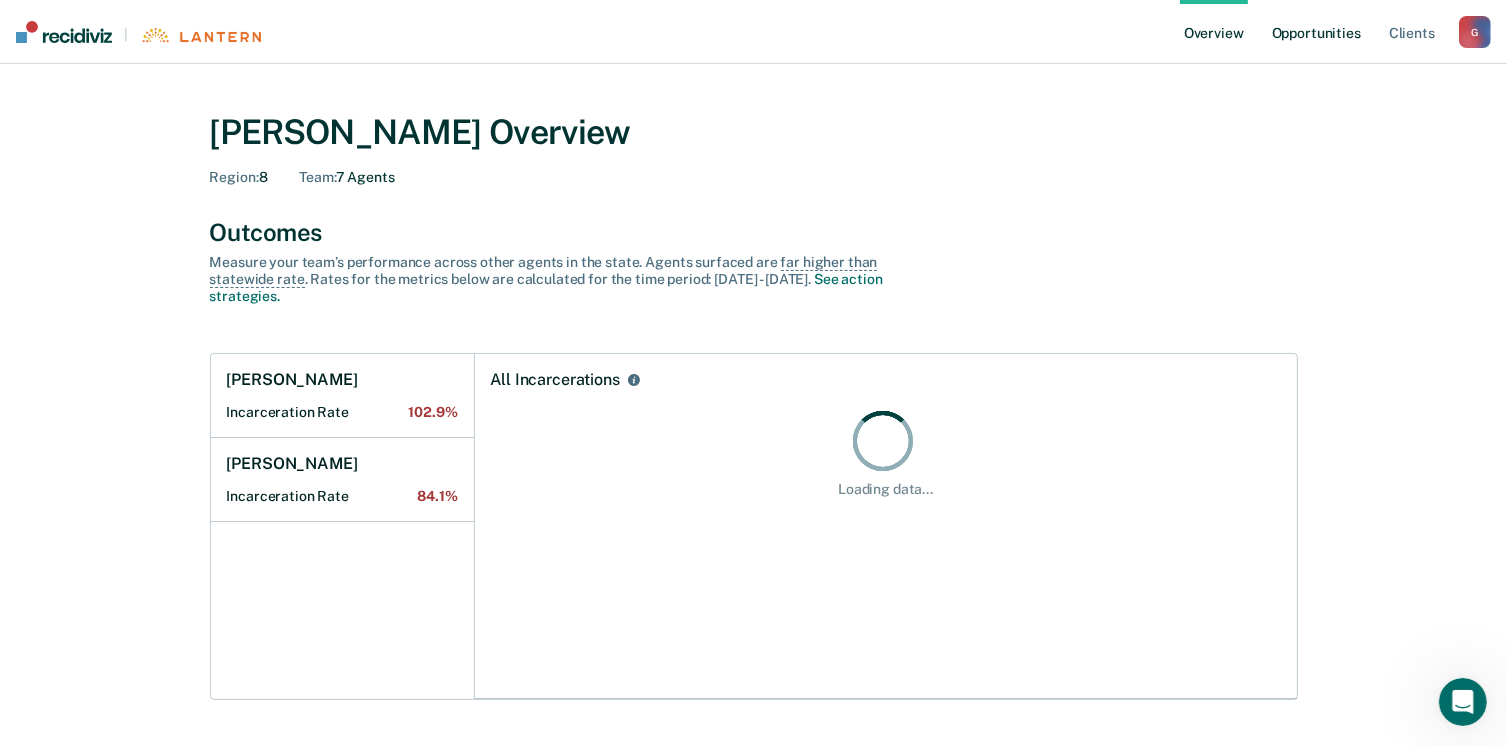 click on "Opportunities" at bounding box center [1316, 32] 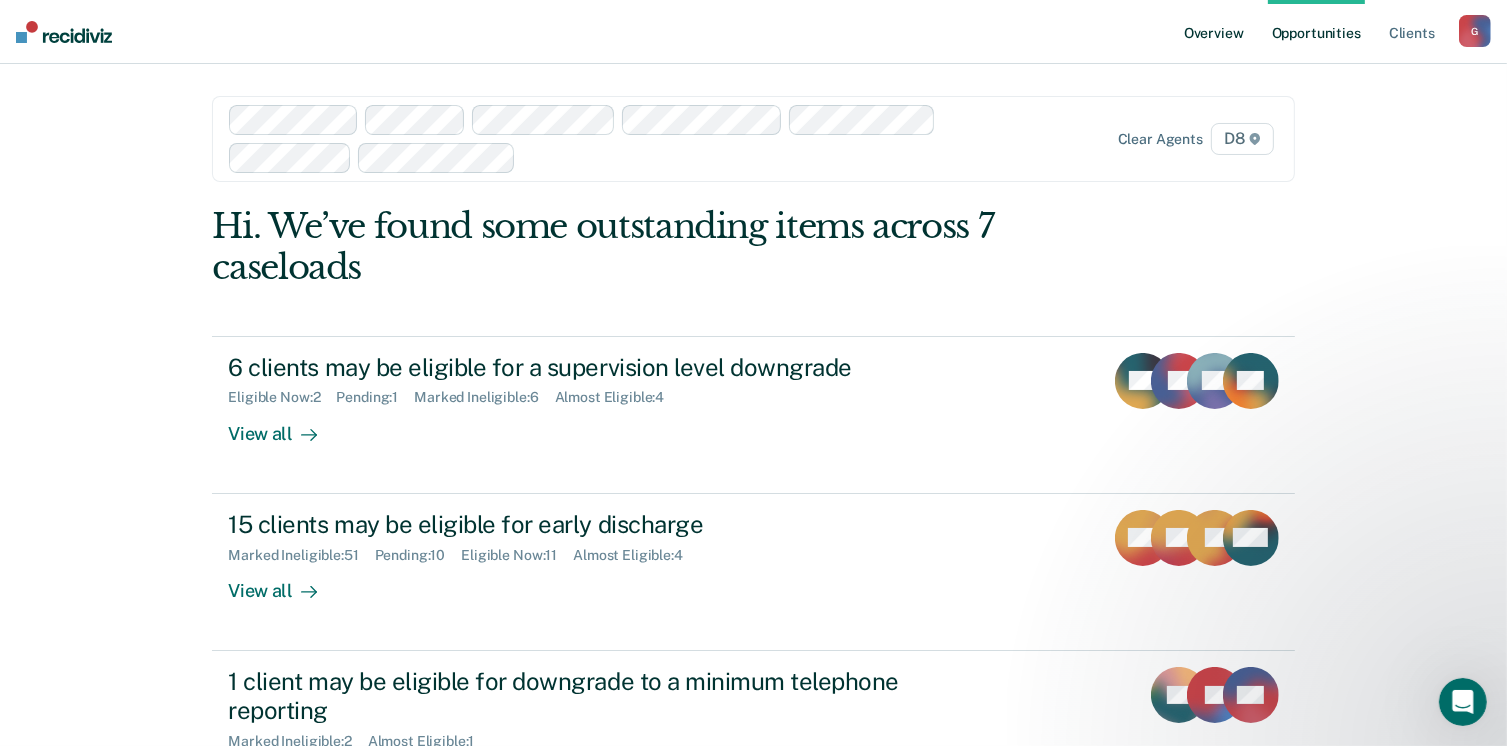 click on "Overview" at bounding box center (1214, 32) 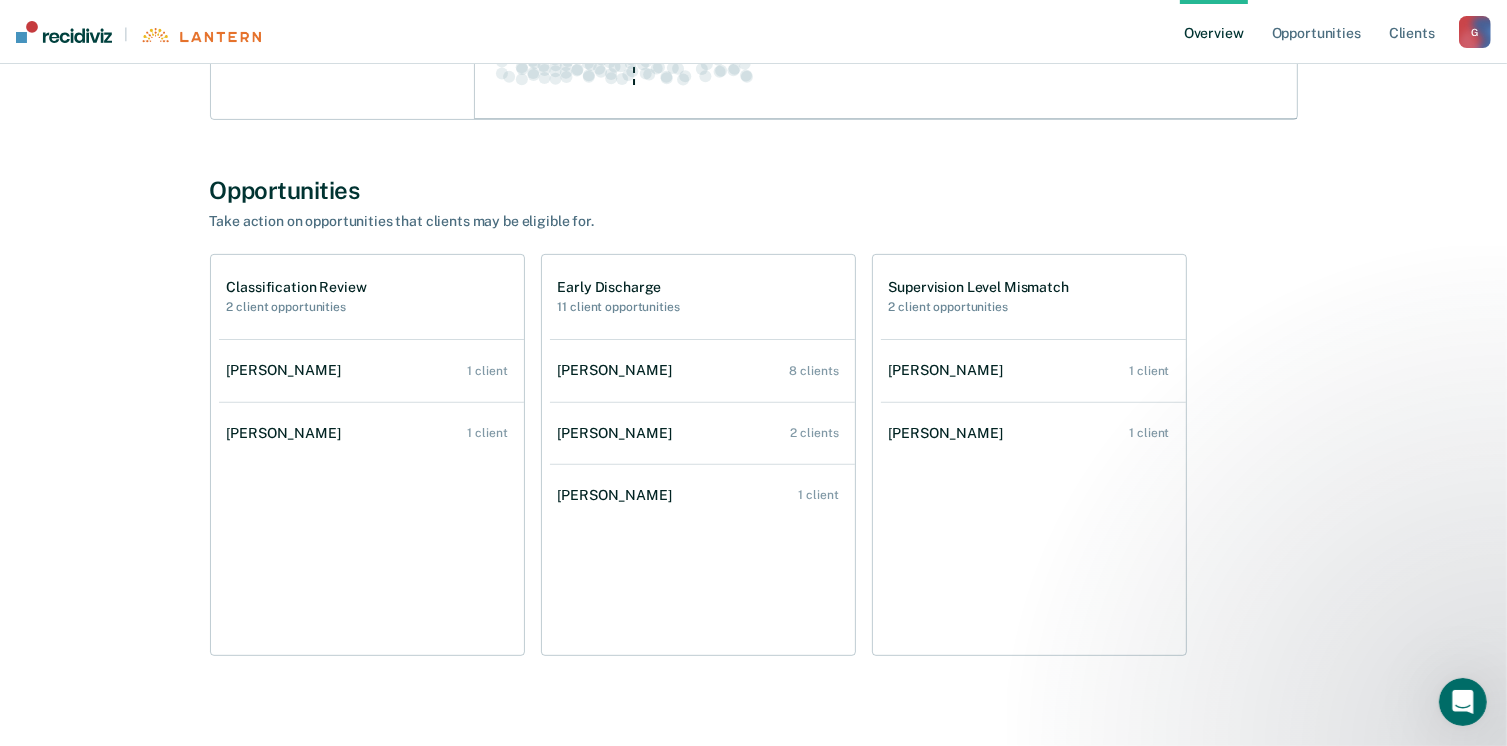 scroll, scrollTop: 608, scrollLeft: 0, axis: vertical 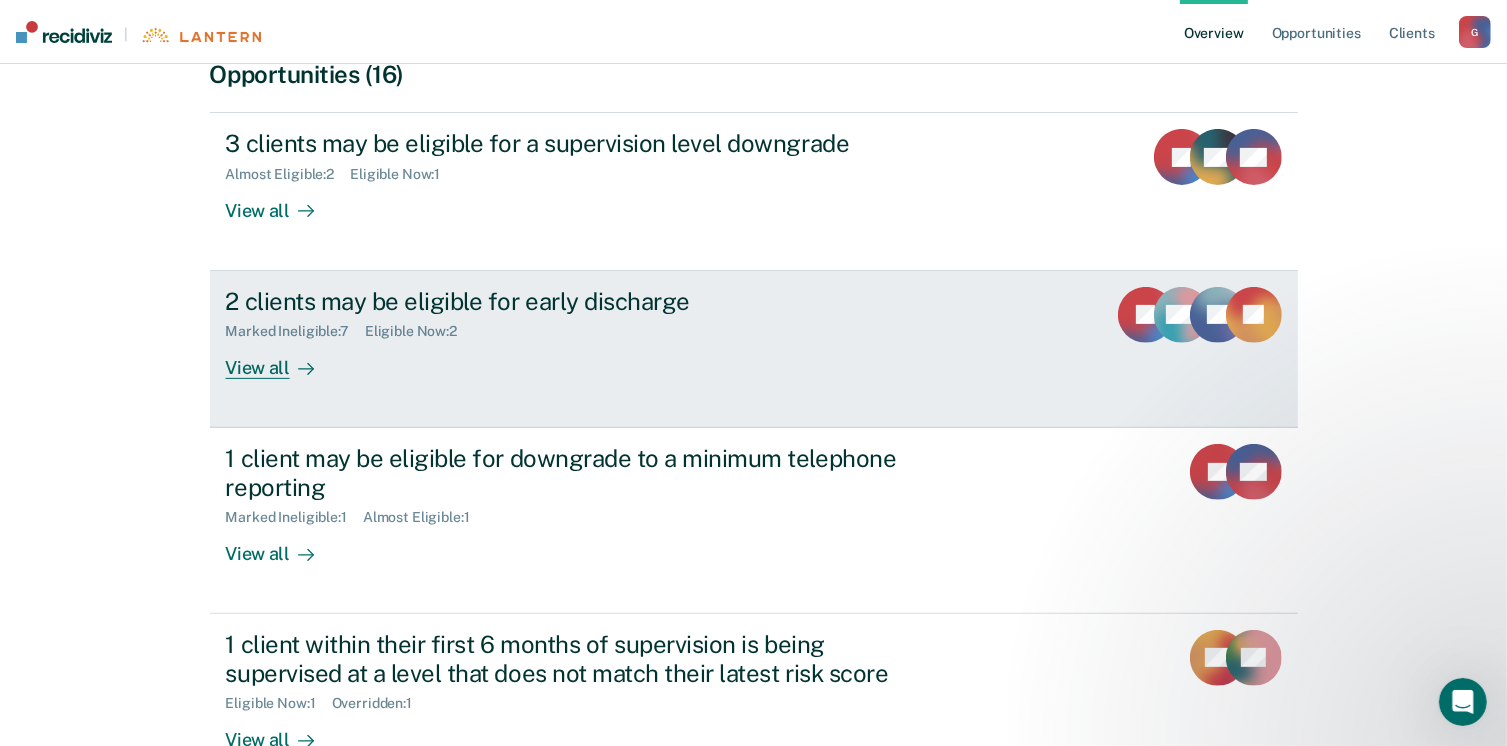 click 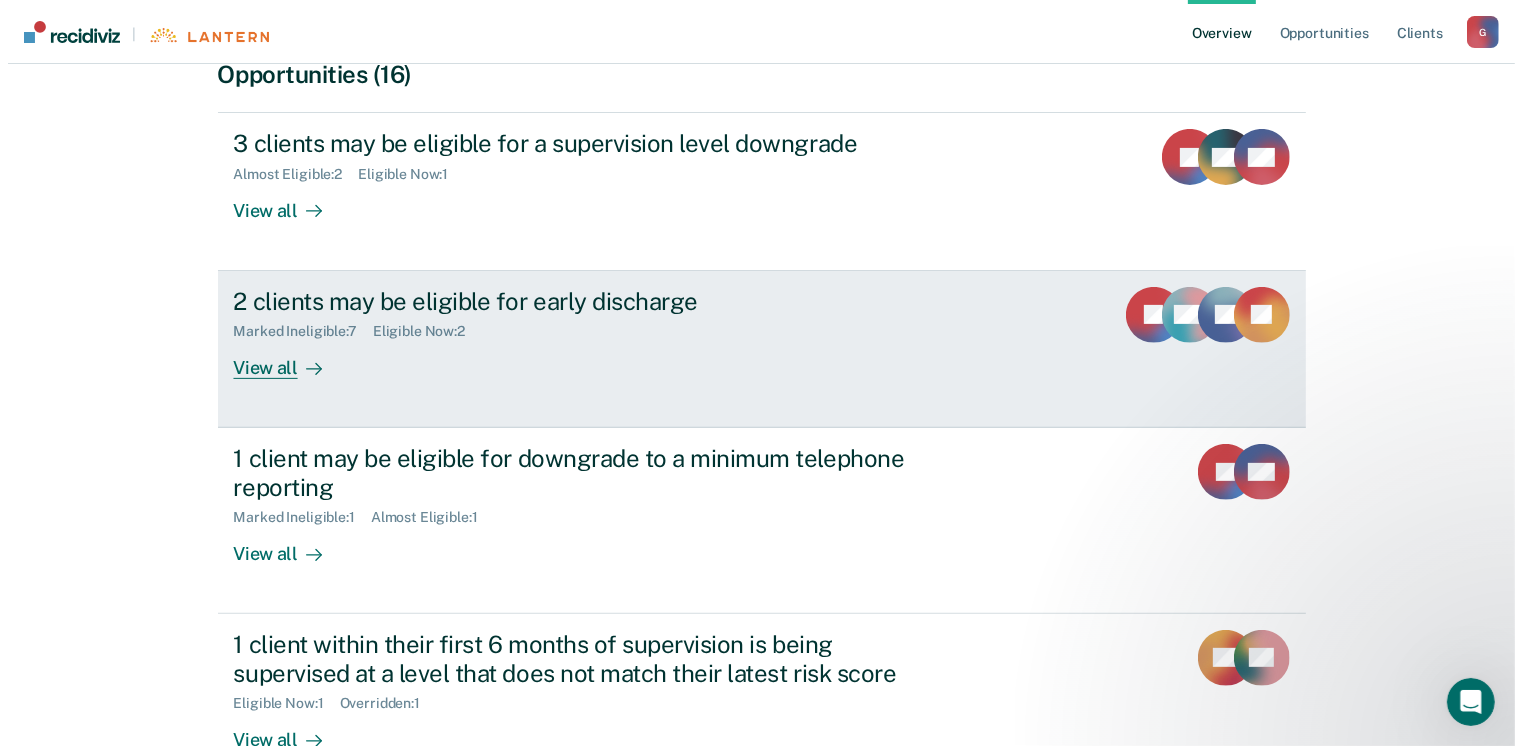 scroll, scrollTop: 0, scrollLeft: 0, axis: both 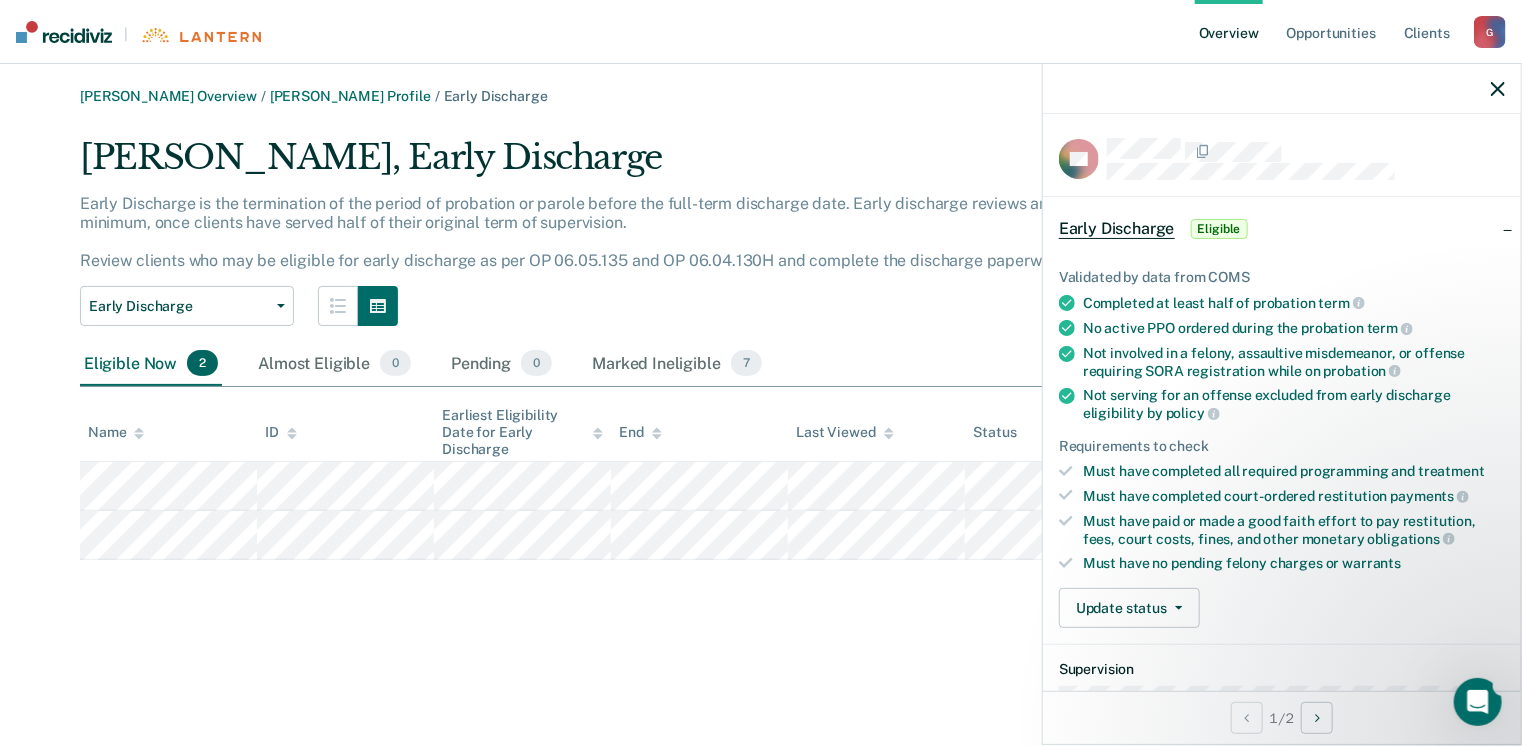 click 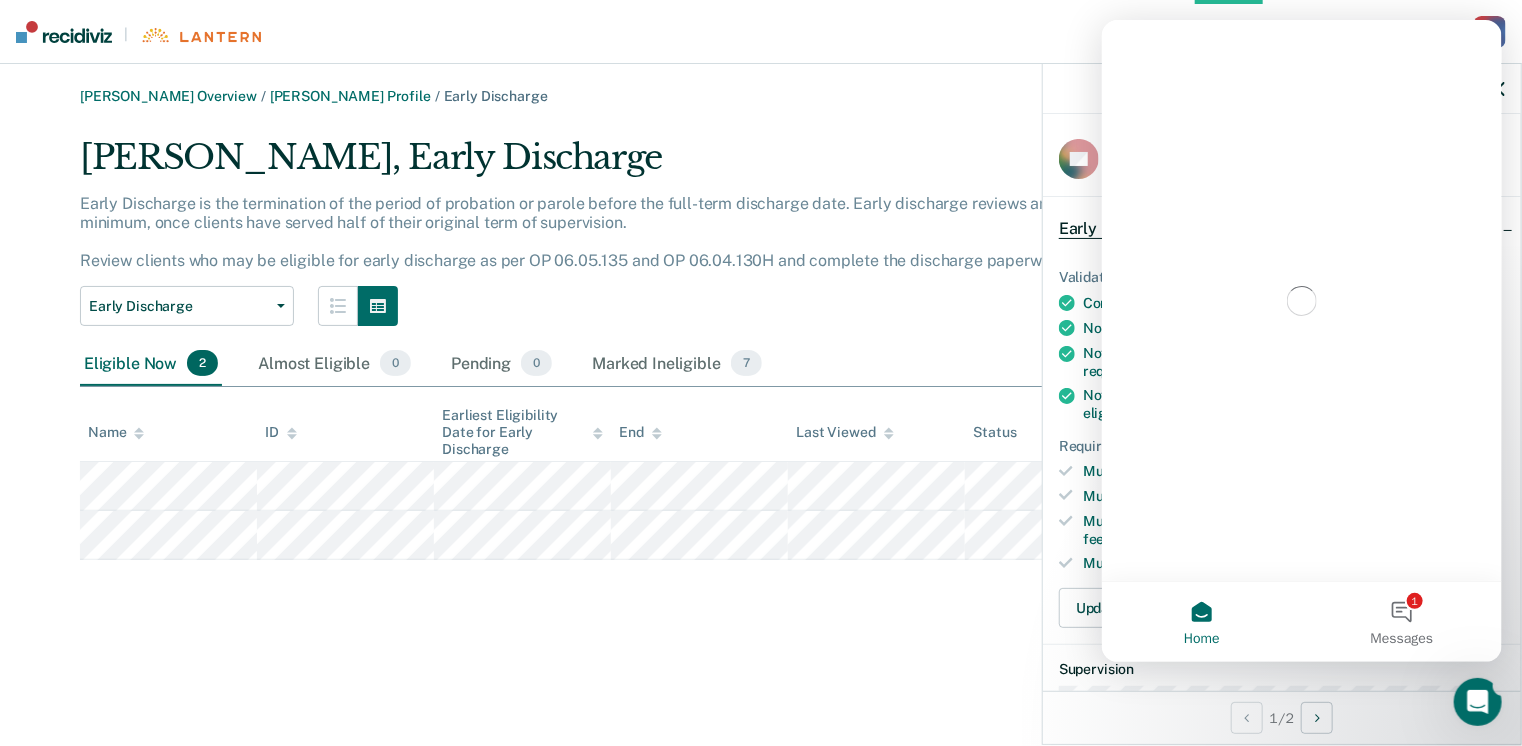 scroll, scrollTop: 0, scrollLeft: 0, axis: both 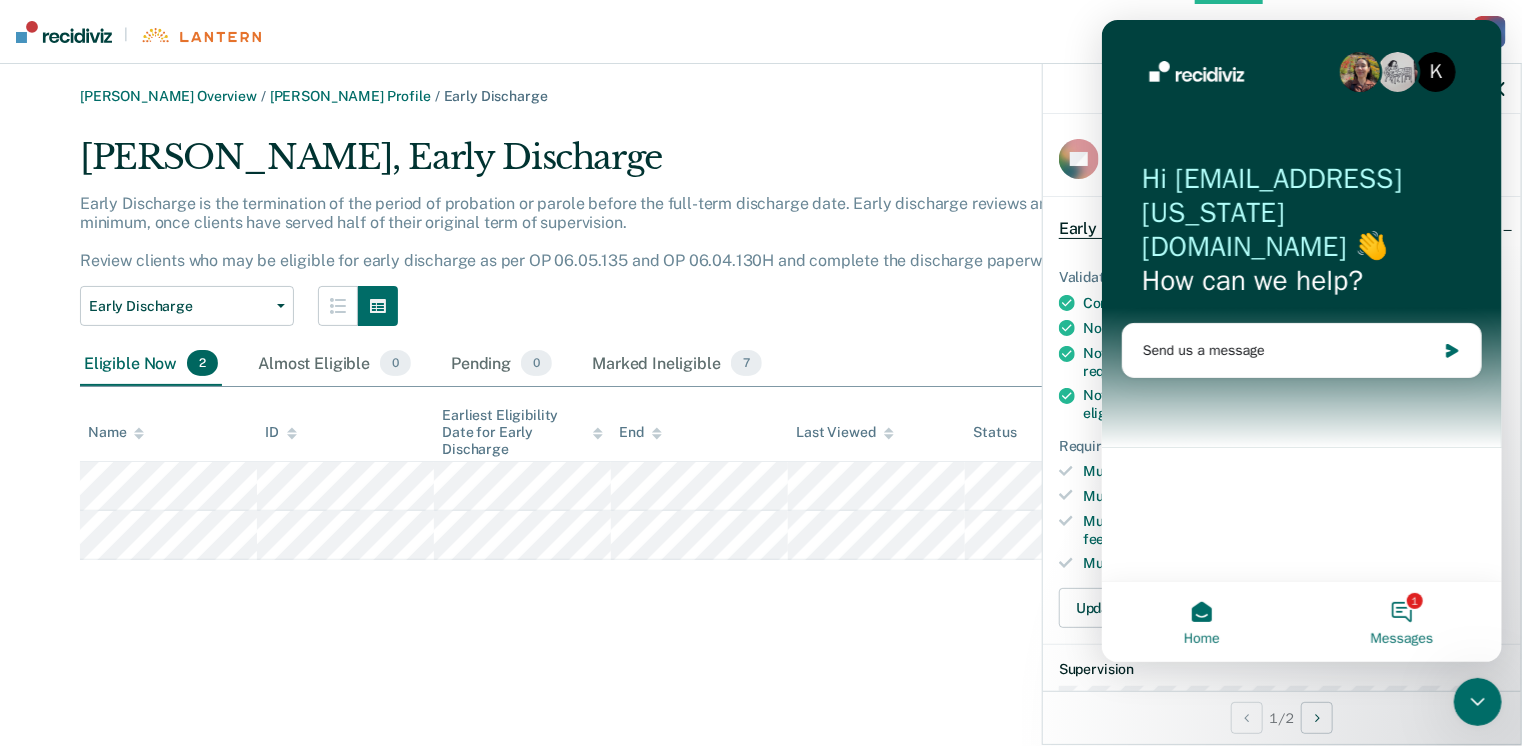 click on "1 Messages" at bounding box center (1401, 622) 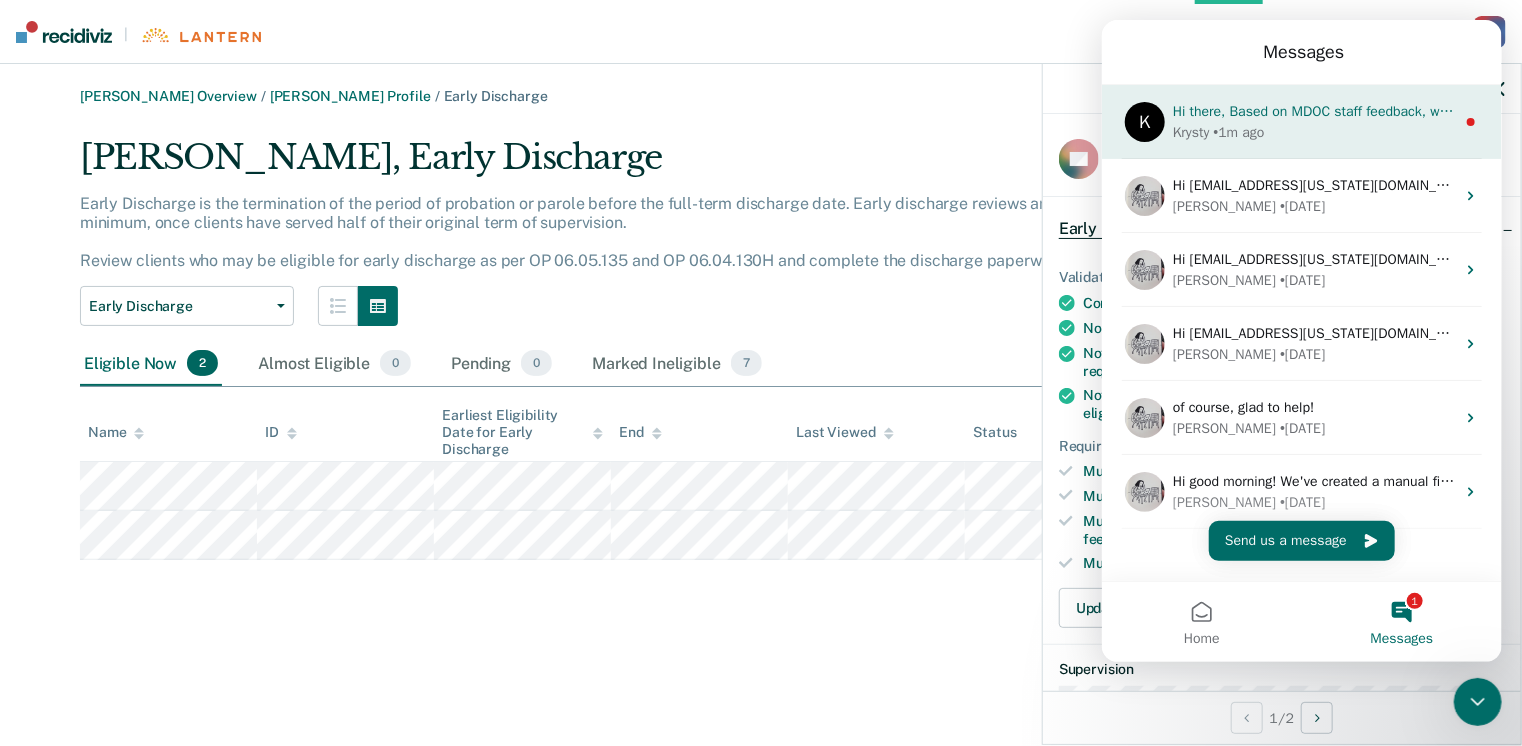 click on "Hi there, Based on MDOC staff feedback, we've made an addition to the tool which will now be appearing in your Recidiviz assistant! The new 'Almost Eligible' feature surfaces clients who are [DATE] of becoming eligible for an opportunity. This new tab is available for supervision level downgrade, early discharge, minimum telephone reporting, and nearing or past full-term release date. We’re always grateful for your feedback - thank you for helping to make our tools better fit your needs! Questions? You can write to us below or click the chat button." at bounding box center [2859, 111] 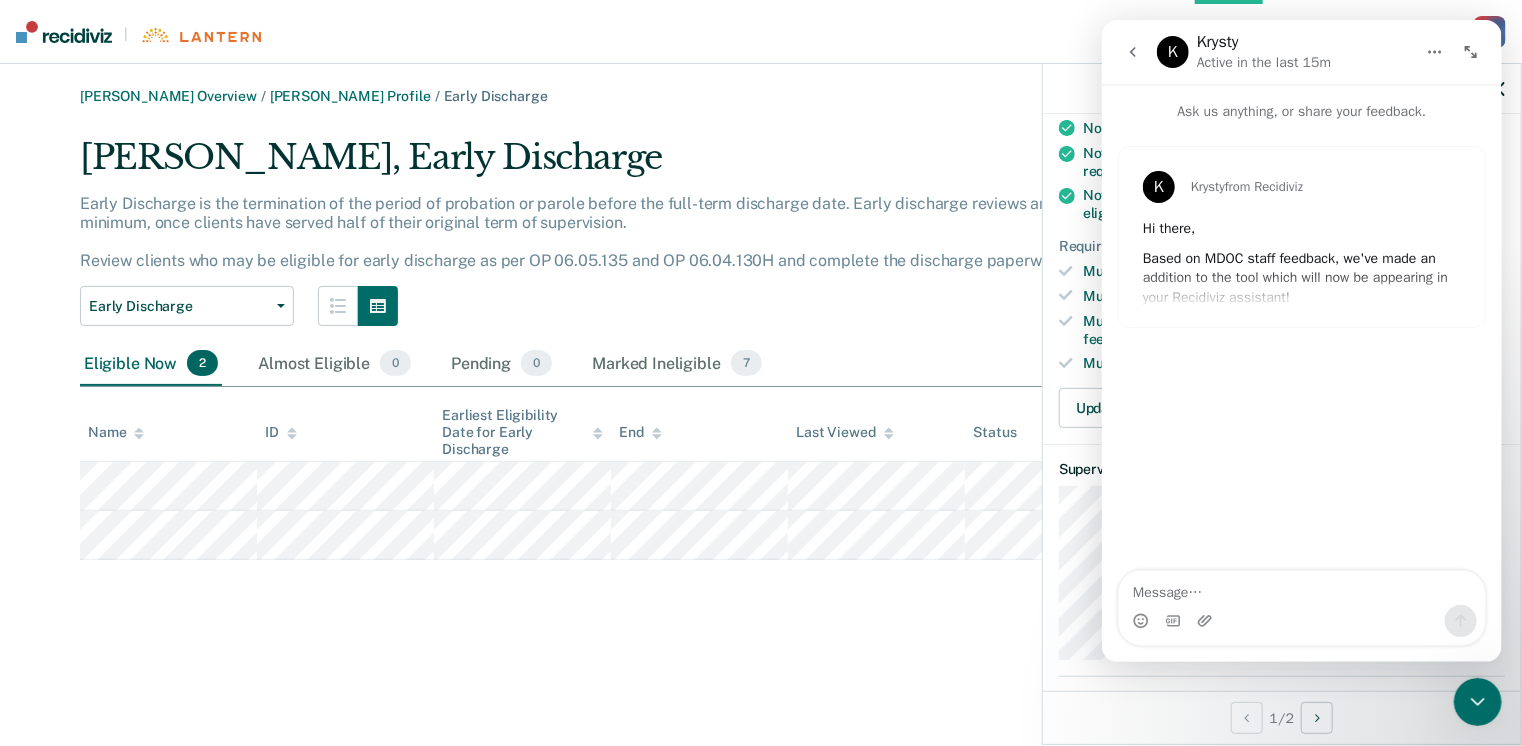 scroll, scrollTop: 0, scrollLeft: 0, axis: both 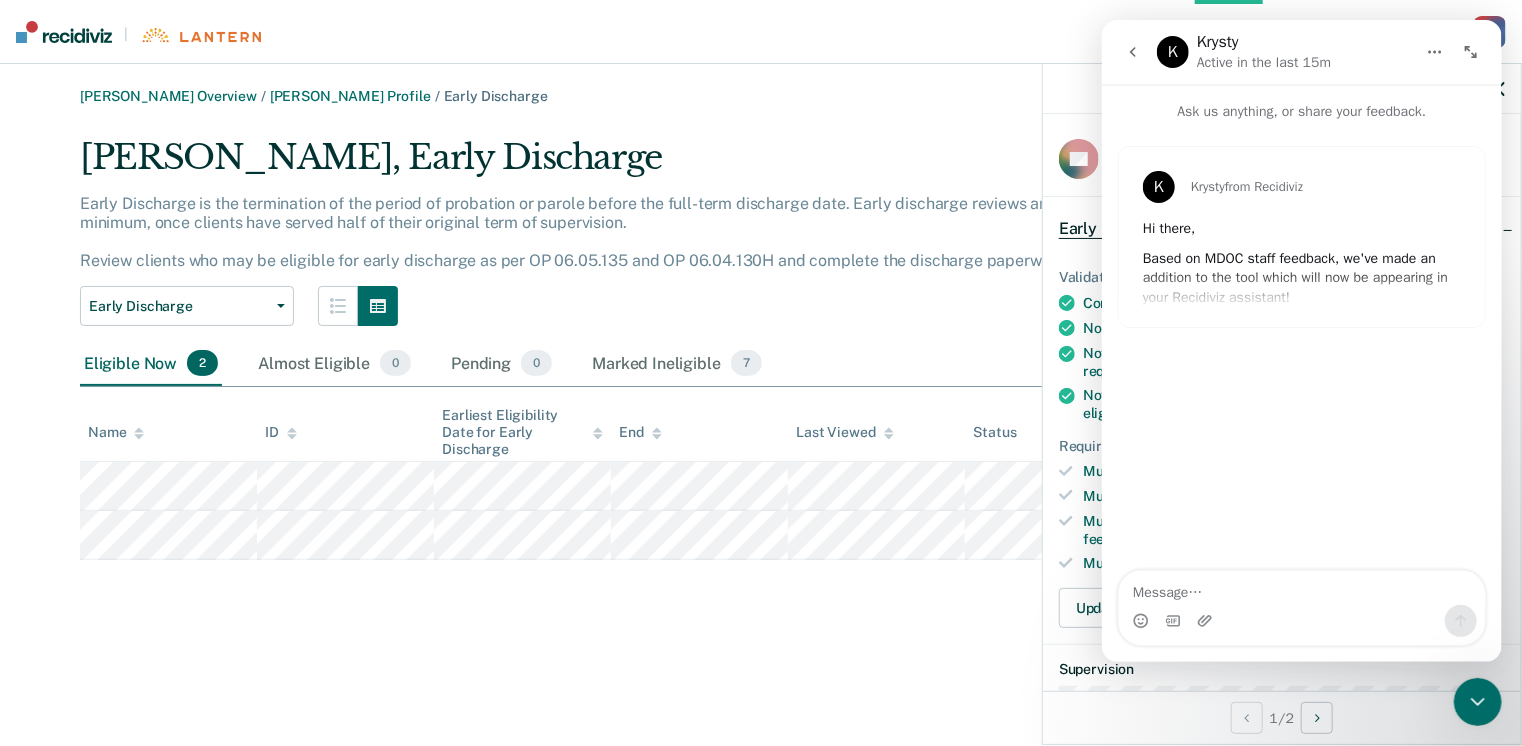 click on "[PERSON_NAME]  from Recidiviz Hi there, Based on MDOC staff feedback, we've made an addition to the tool which will now be appearing in your Recidiviz assistant! The new ' Almost Eligible ' feature surfaces clients who are [DATE] of becoming eligible for an opportunity. This new tab is available for supervision level downgrade, early discharge, minimum telephone reporting, and nearing or past full-term release date. We’re always grateful for your feedback - thank you for helping to make our tools better fit your needs! Questions ? You can write to us below or click the chat button." at bounding box center [1301, 237] 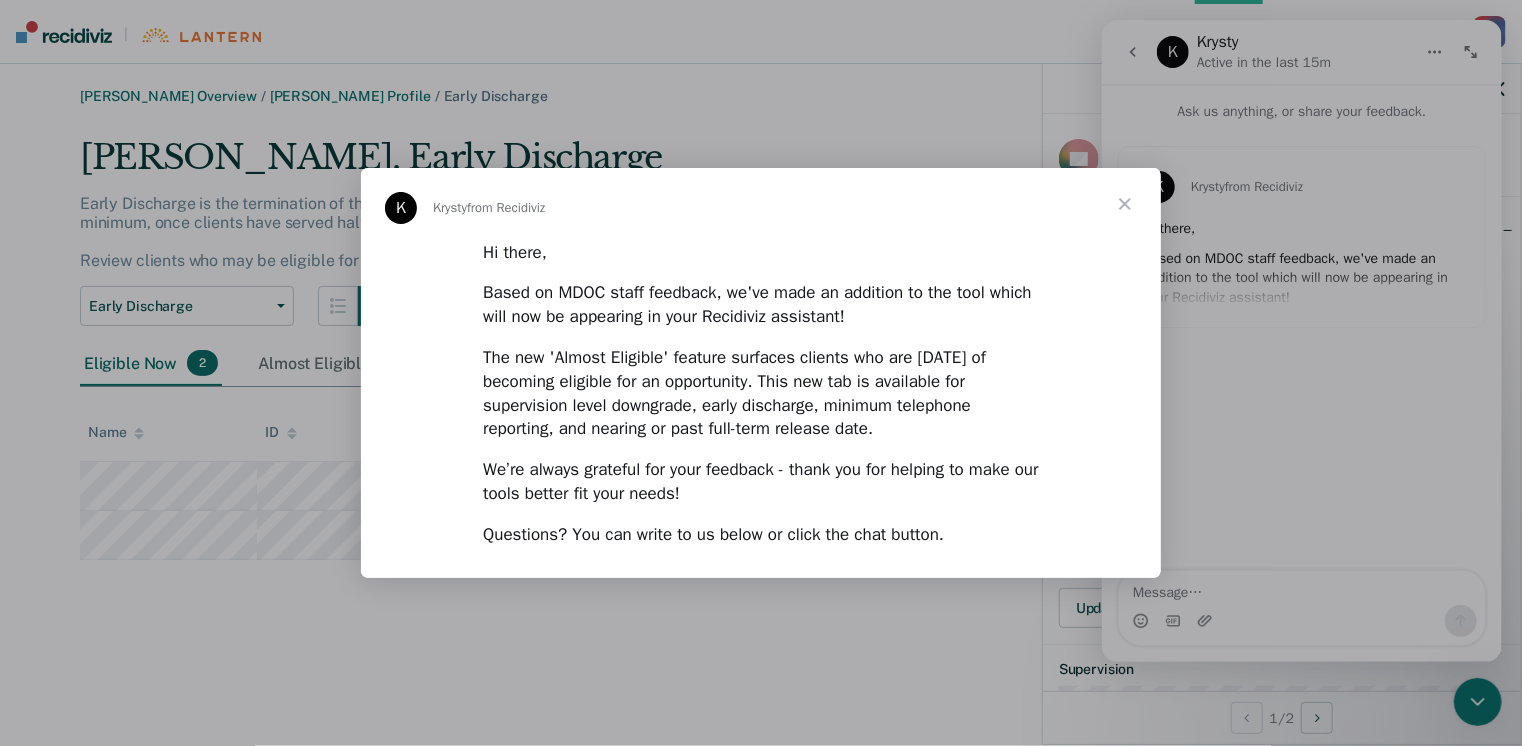 scroll, scrollTop: 0, scrollLeft: 0, axis: both 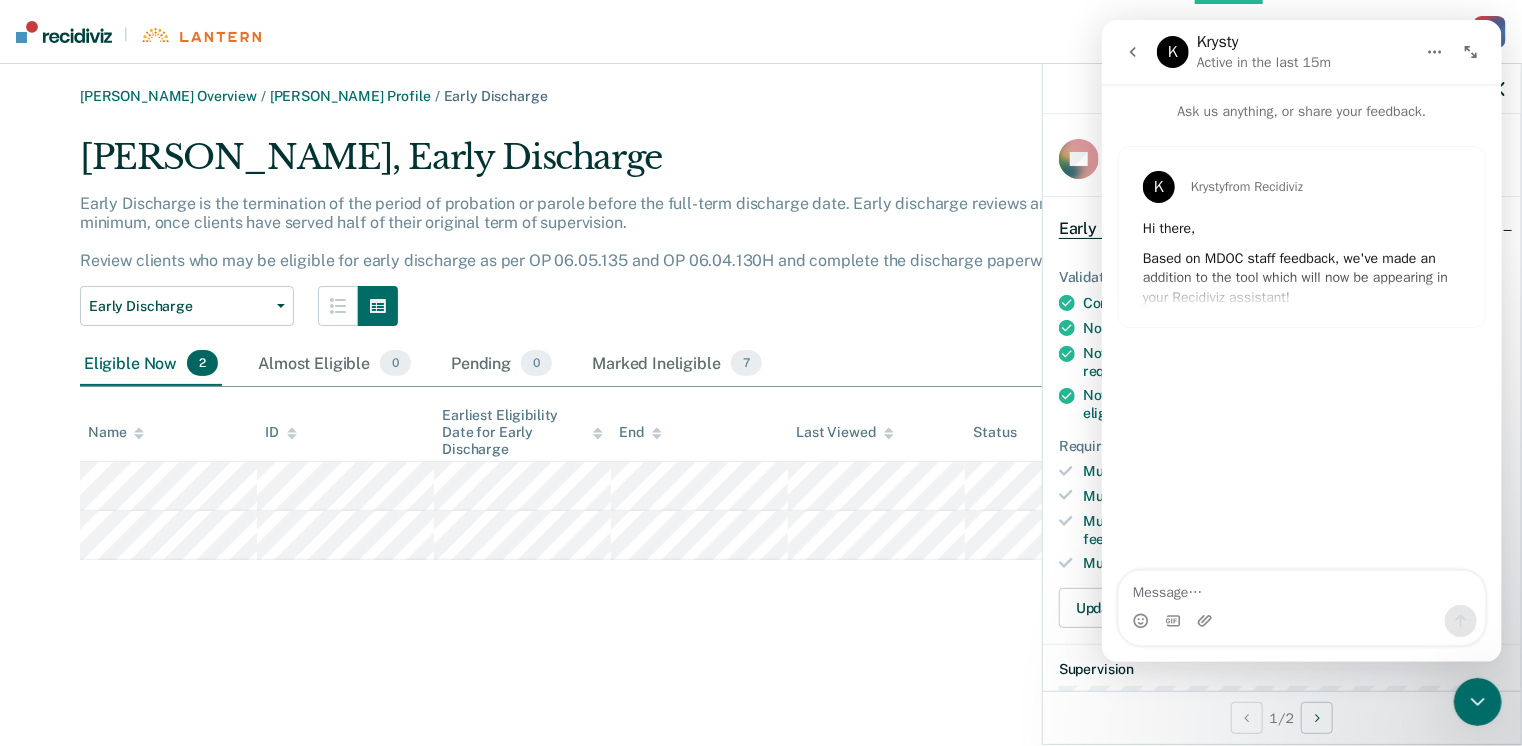 click 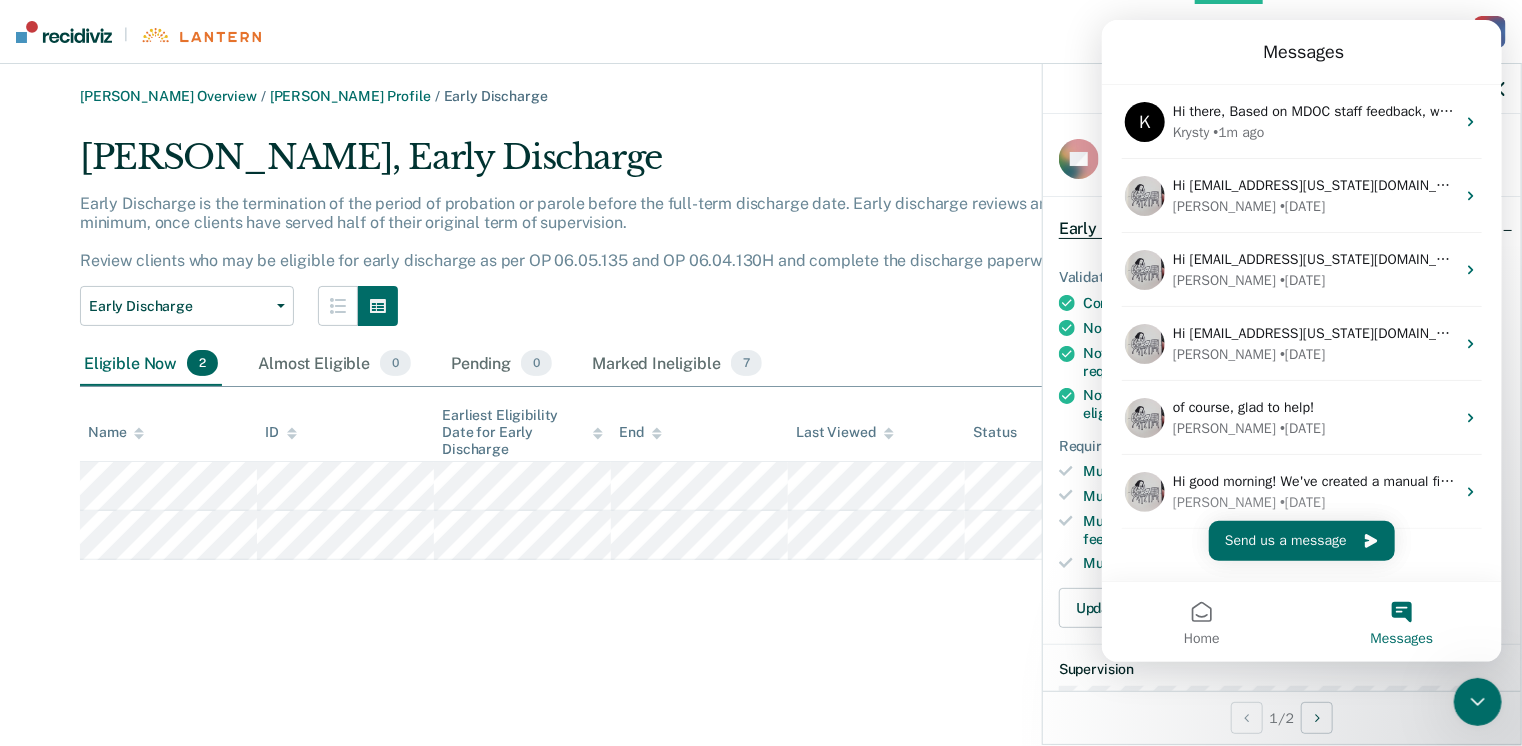 click on "[PERSON_NAME] Overview / [PERSON_NAME] Profile / Early Discharge [PERSON_NAME], Early Discharge   Early Discharge is the termination of the period of probation or parole before the full-term discharge date. Early discharge reviews are mandated, at minimum, once clients have served half of their original term of supervision. Review clients who may be eligible for early discharge as per OP 06.05.135 and OP 06.04.130H and complete the discharge paperwork in COMS. Early Discharge Classification Review Early Discharge Minimum Telephone Reporting Supervision Level Mismatch Eligible Now 2 Almost Eligible 0 Pending 0 Marked Ineligible 7
To pick up a draggable item, press the space bar.
While dragging, use the arrow keys to move the item.
Press space again to drop the item in its new position, or press escape to cancel.
Name ID Earliest Eligibility Date for Early Discharge End Last Viewed Status" at bounding box center [761, 405] 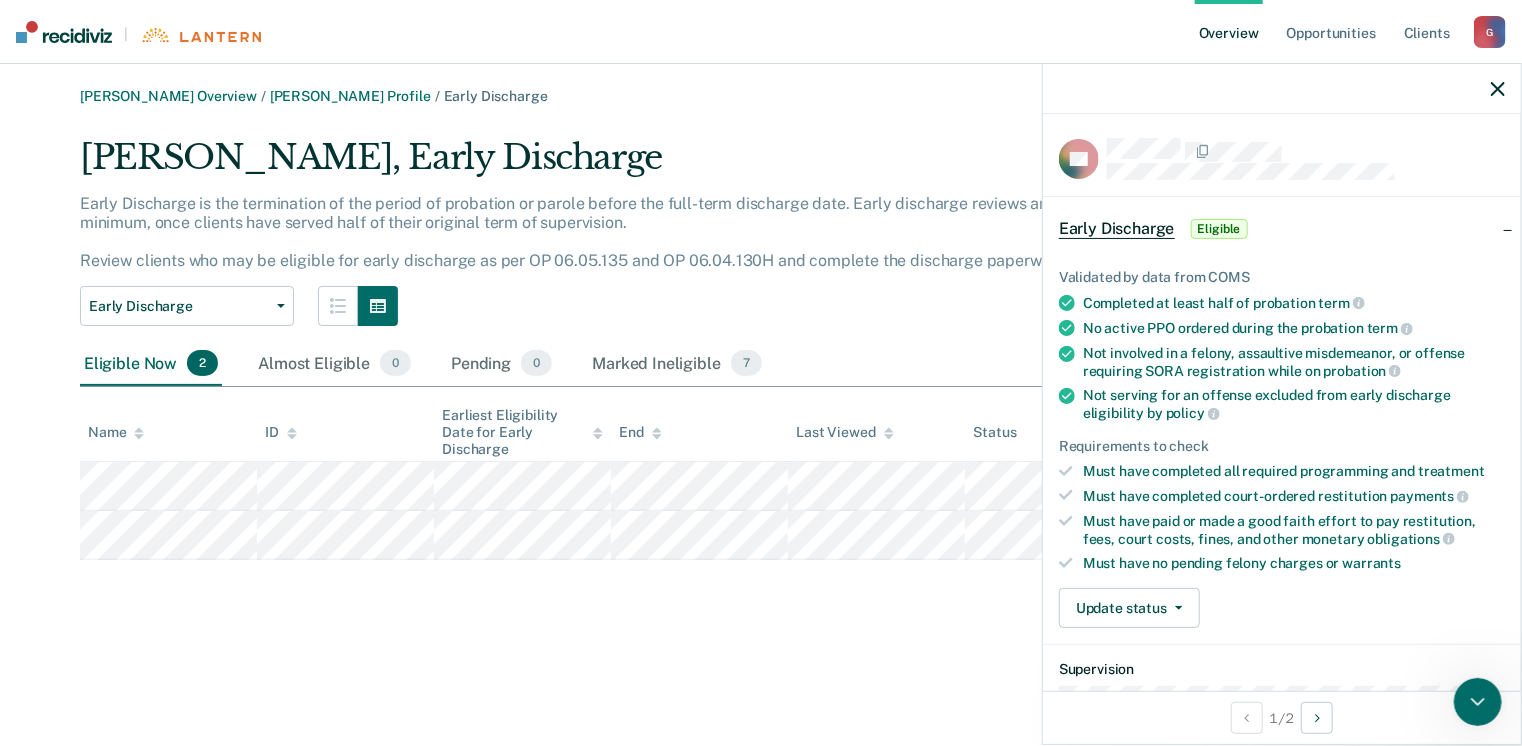 scroll, scrollTop: 0, scrollLeft: 0, axis: both 